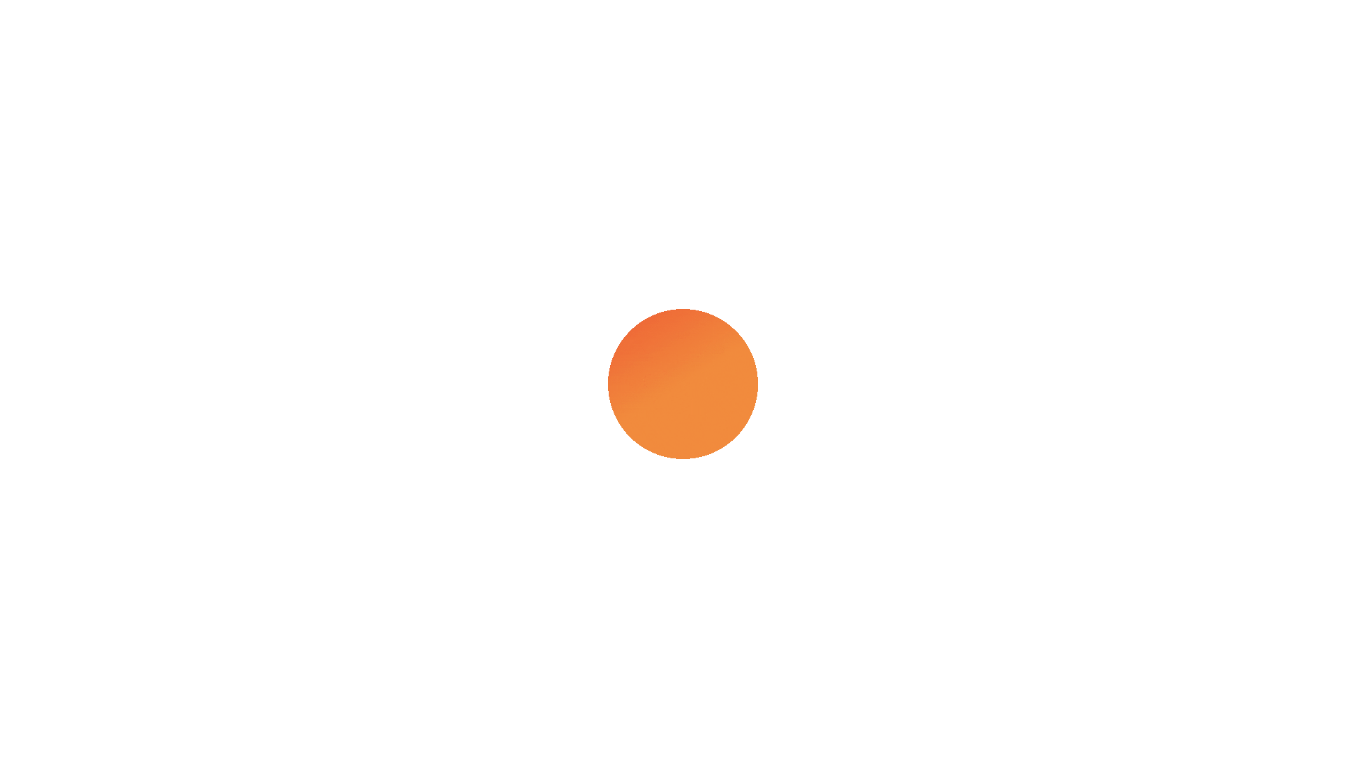 scroll, scrollTop: 0, scrollLeft: 0, axis: both 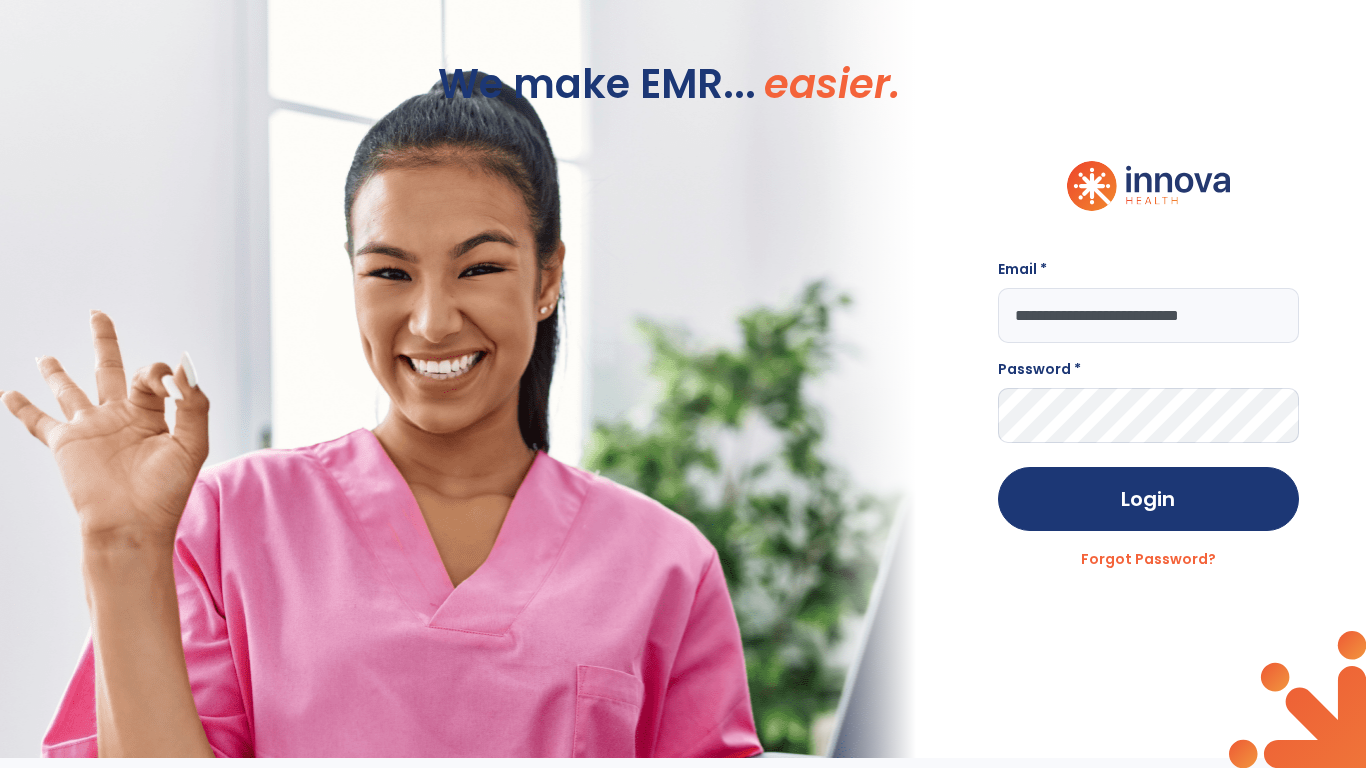type on "**********" 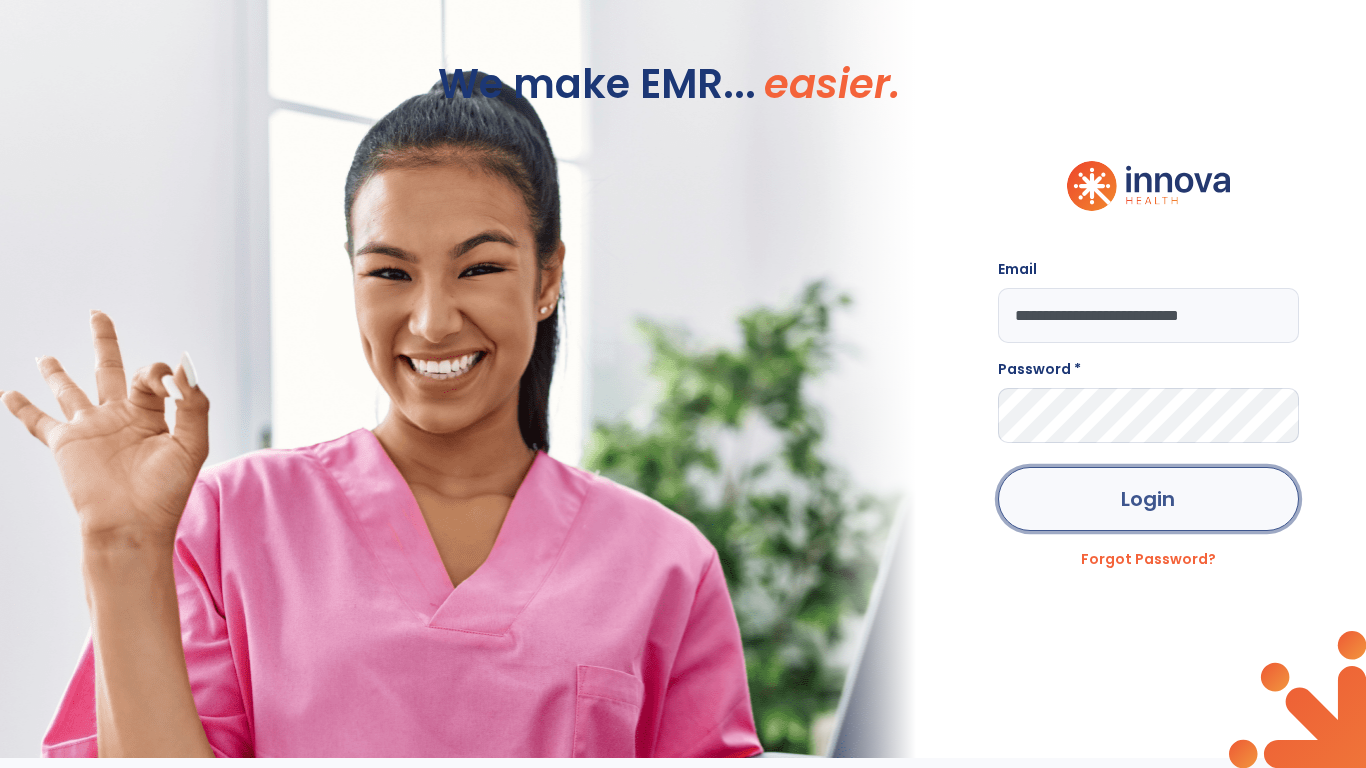click on "Login" 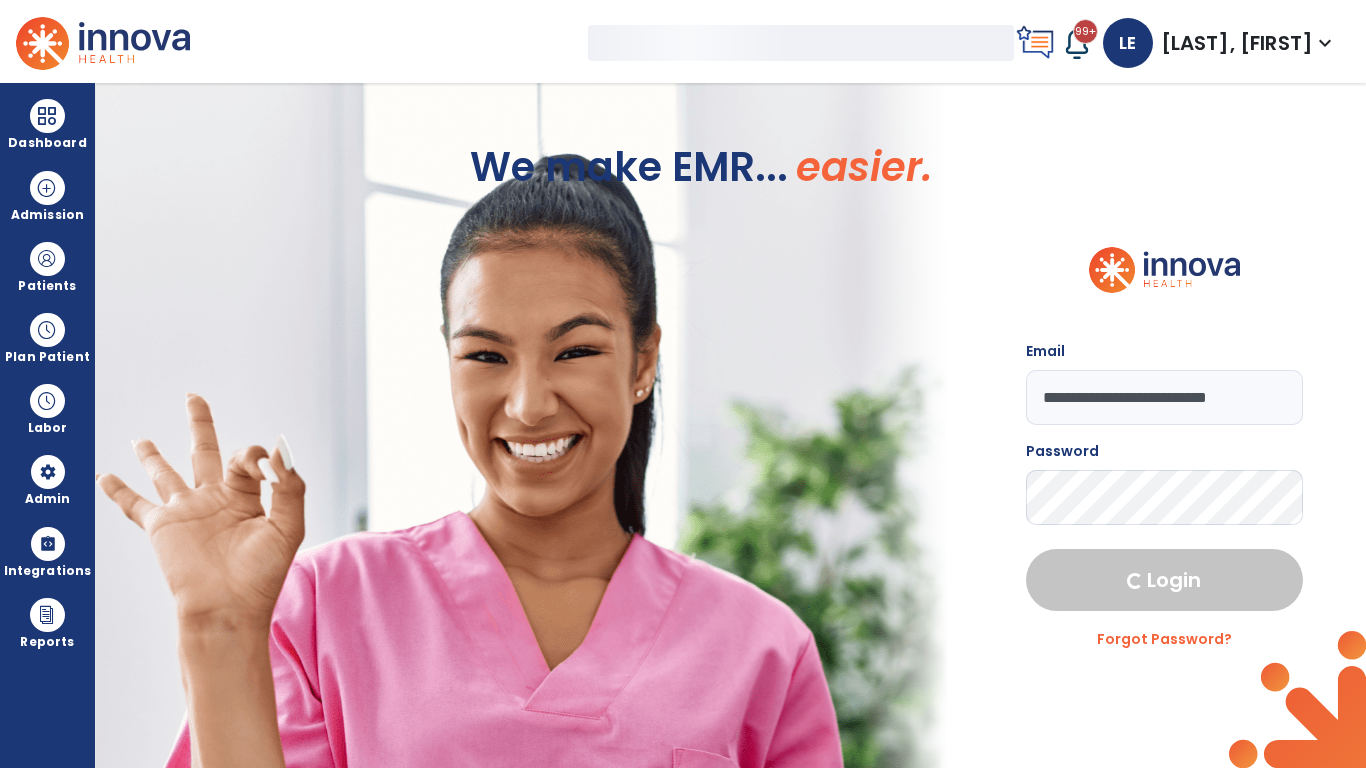 select on "***" 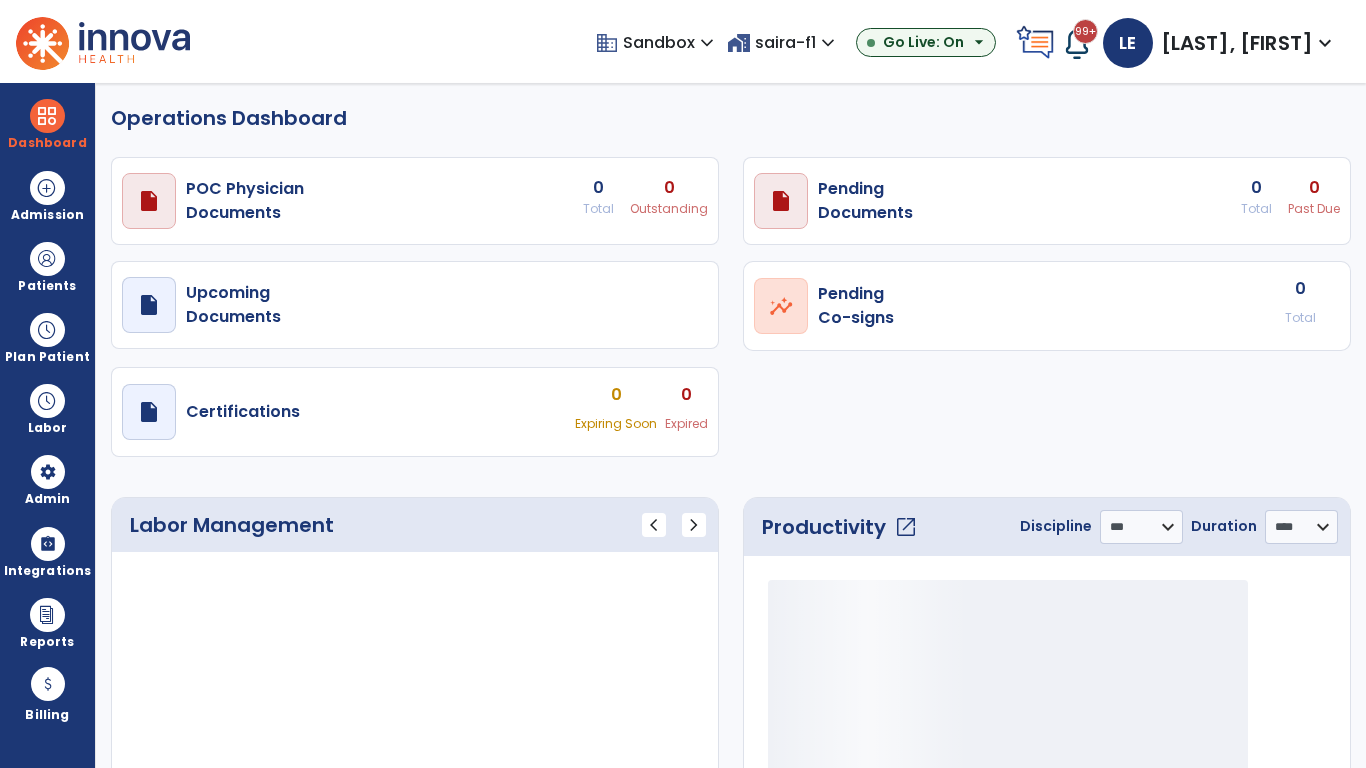 select on "***" 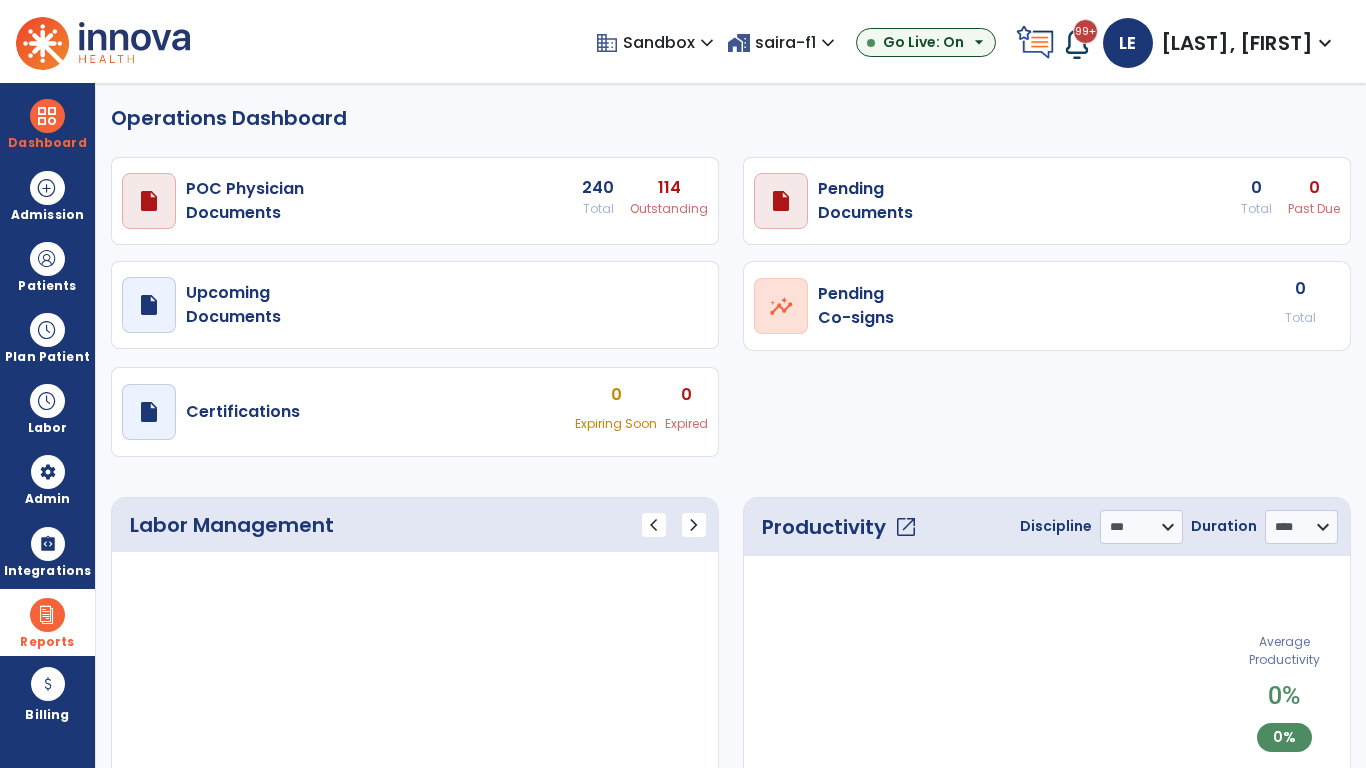 click at bounding box center (47, 615) 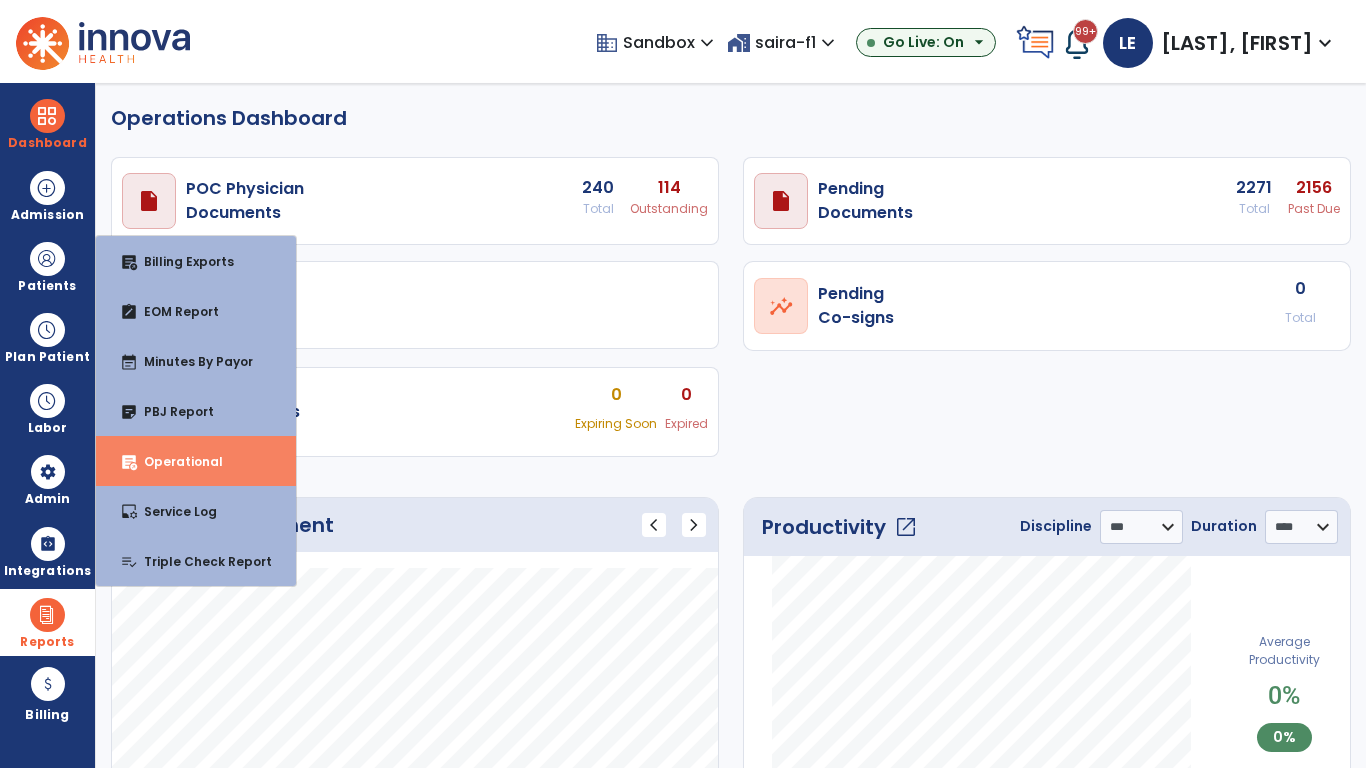 click on "Operational" at bounding box center [175, 461] 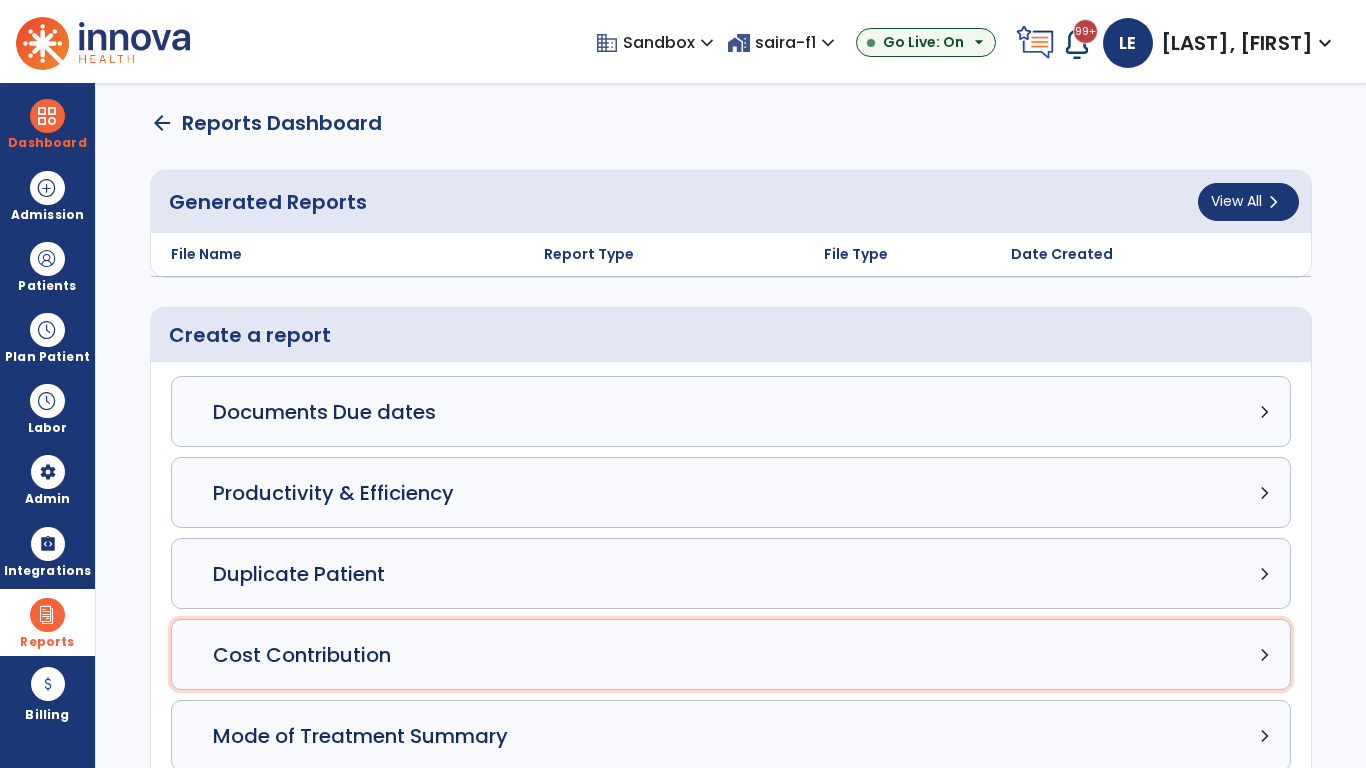 click on "Cost Contribution chevron_right" 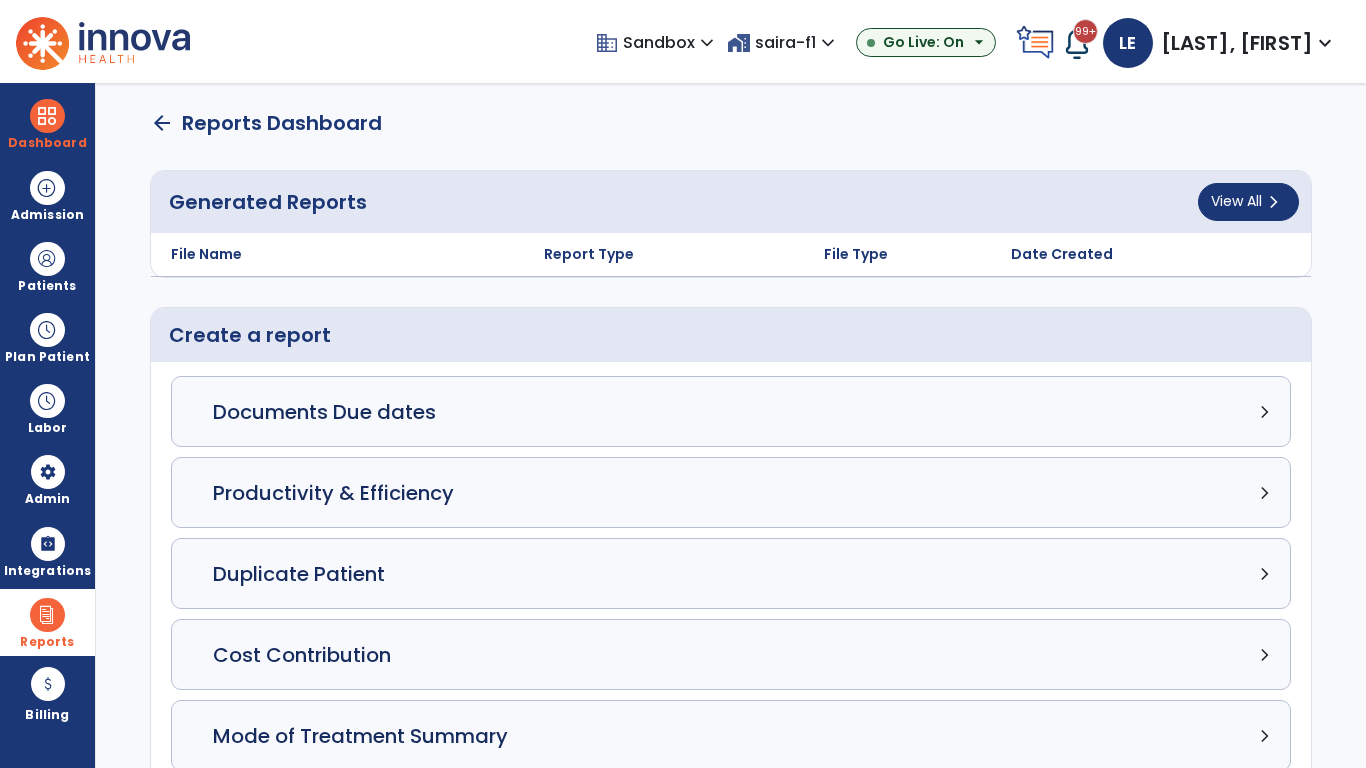 select on "*****" 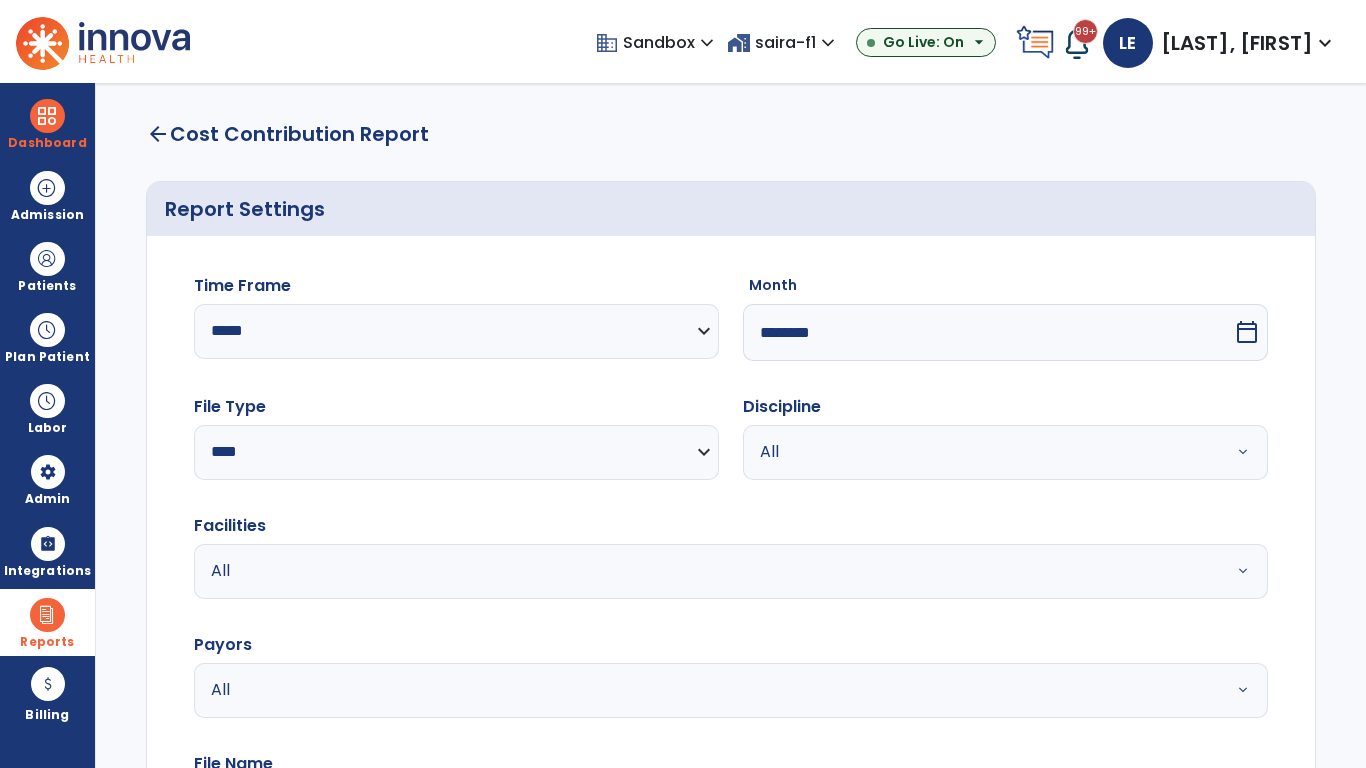 select on "*****" 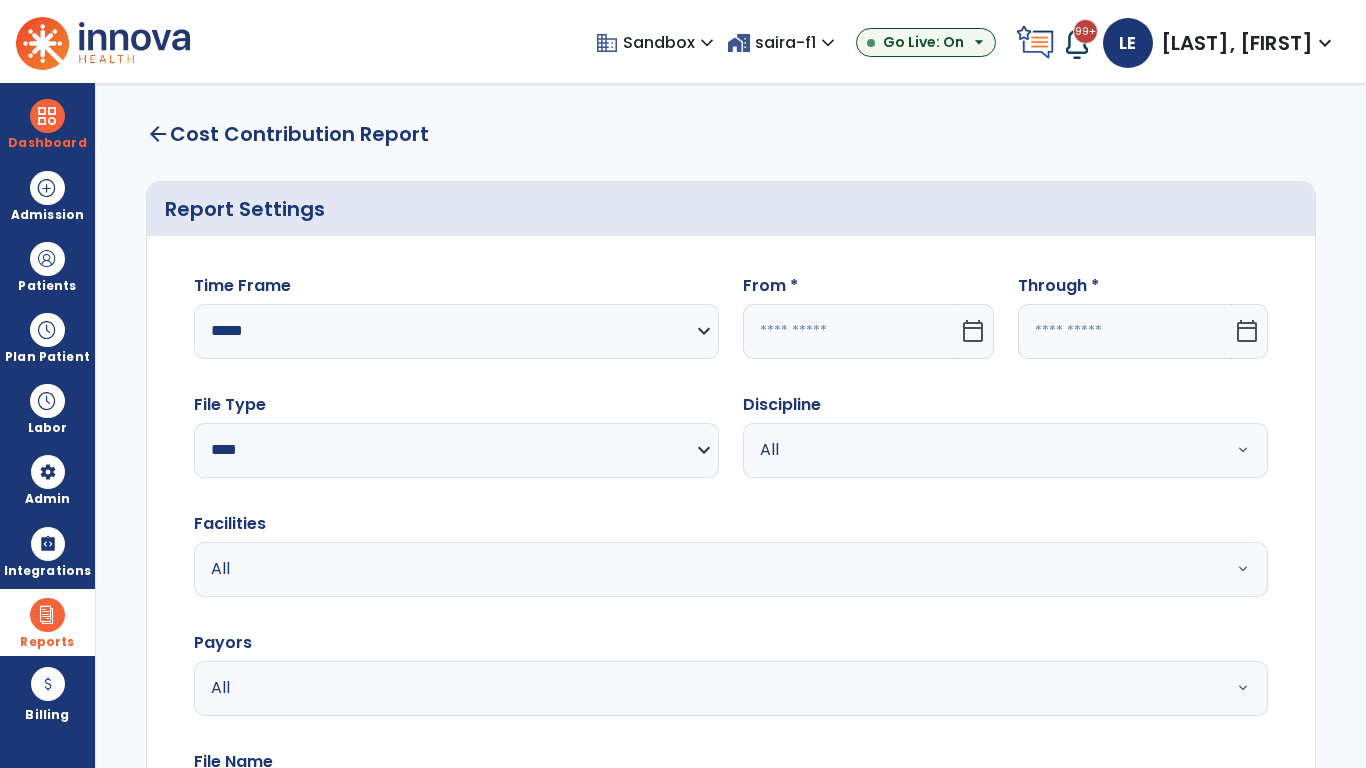 click 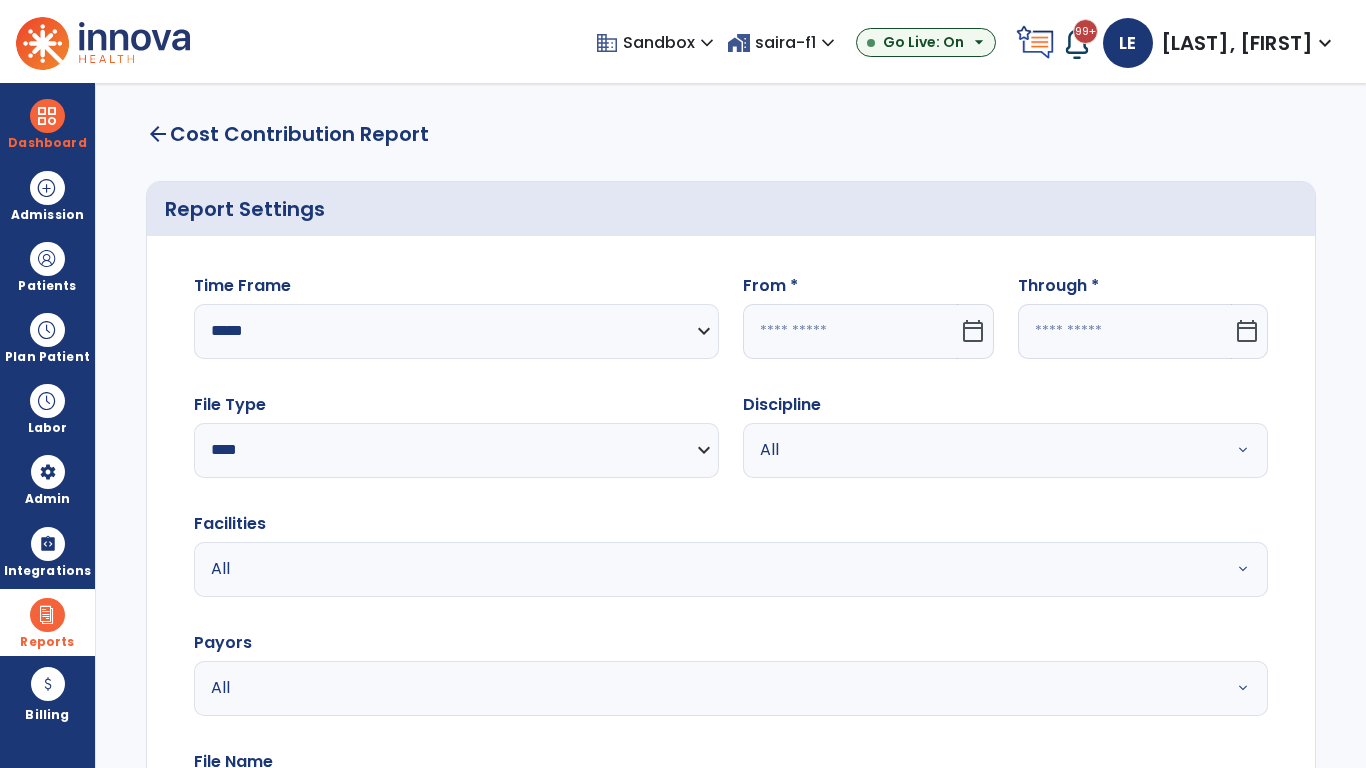 select on "*" 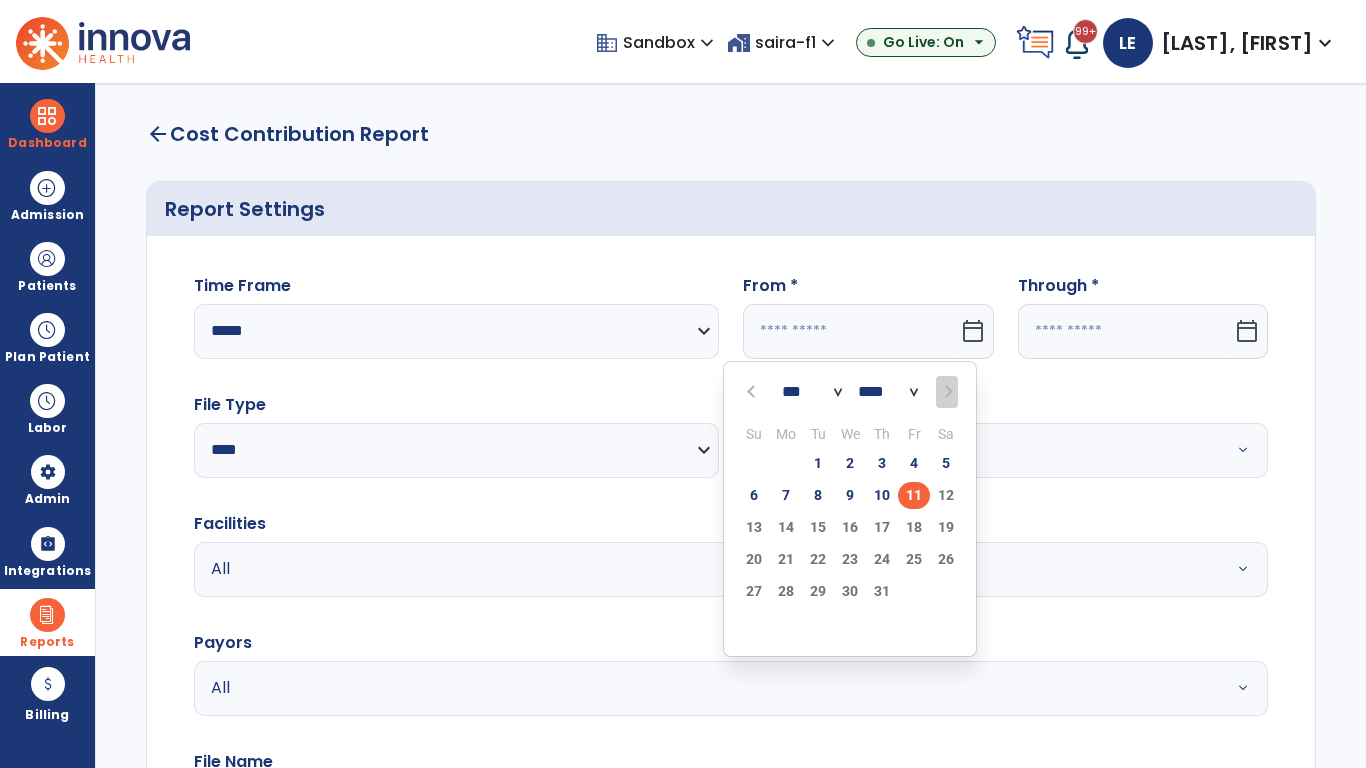 select on "****" 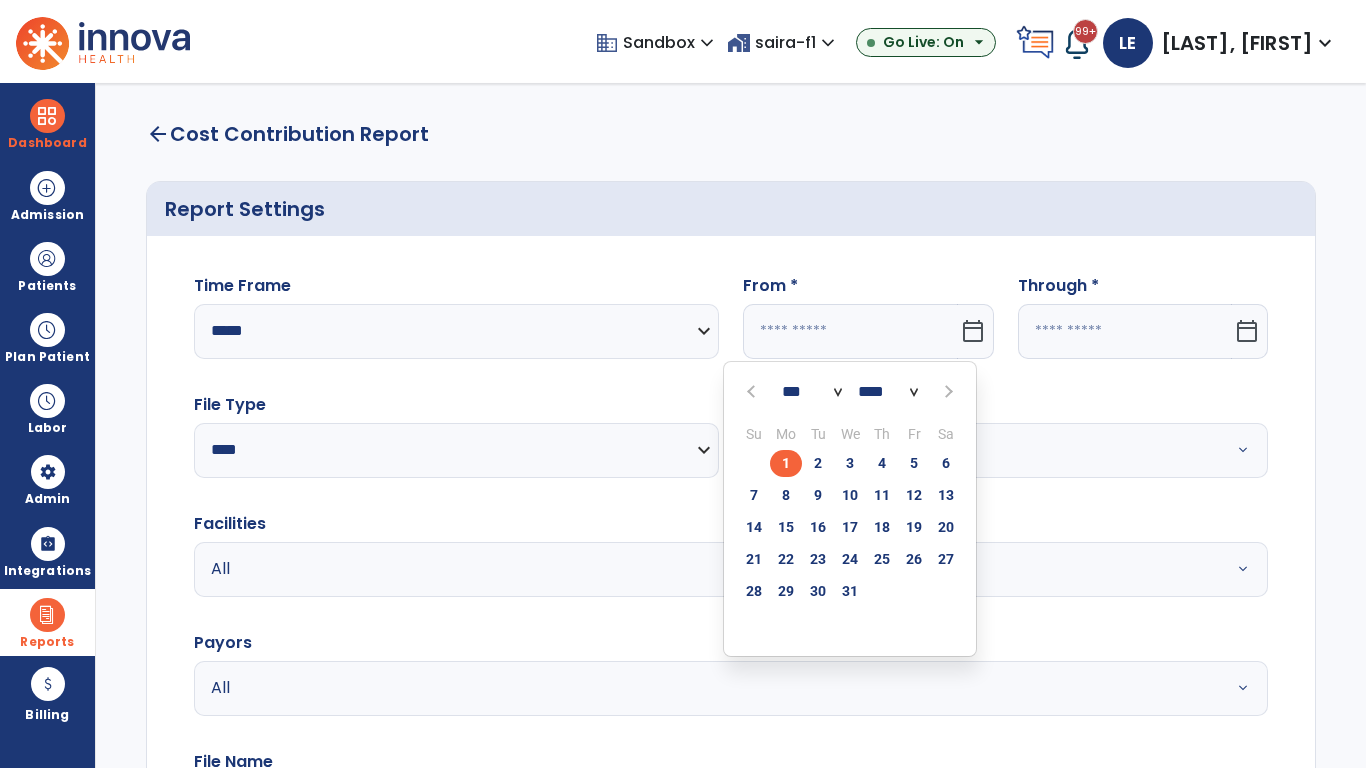 select on "**" 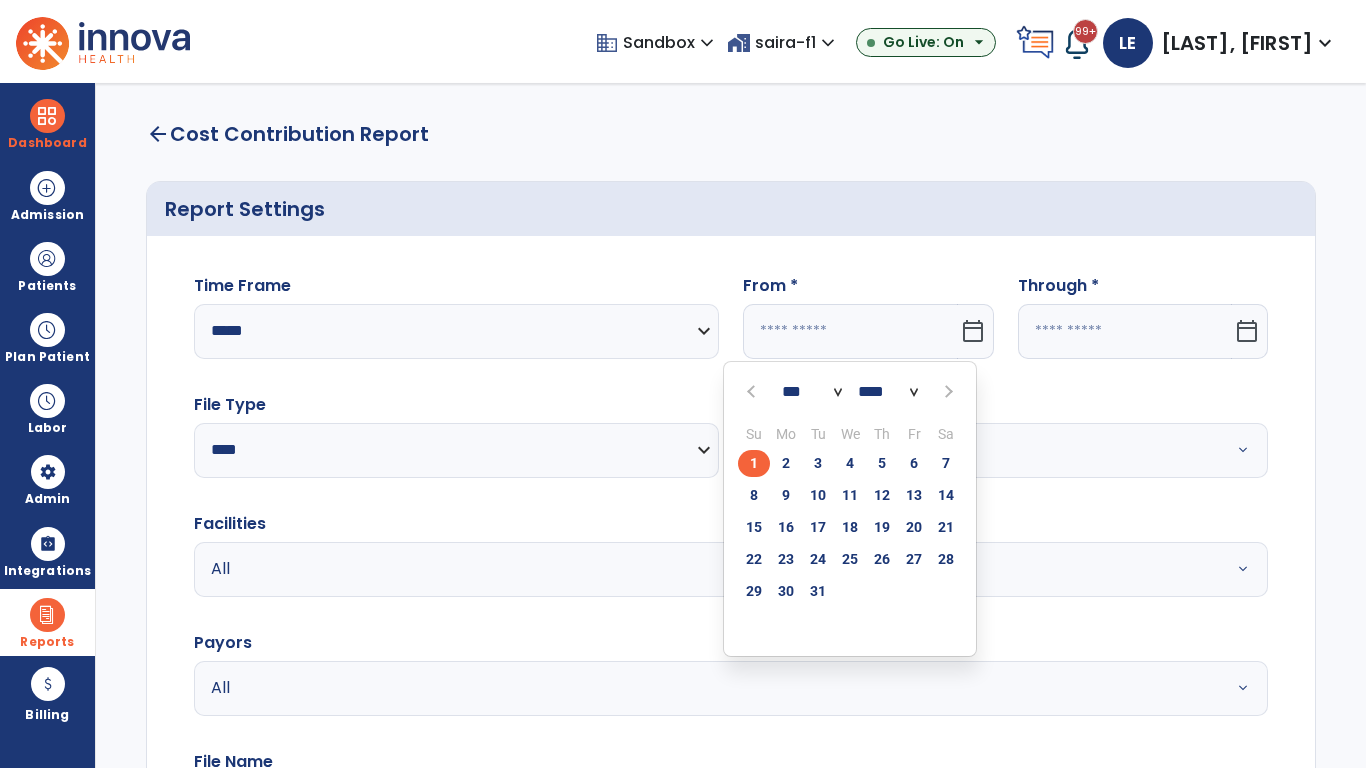click on "1" 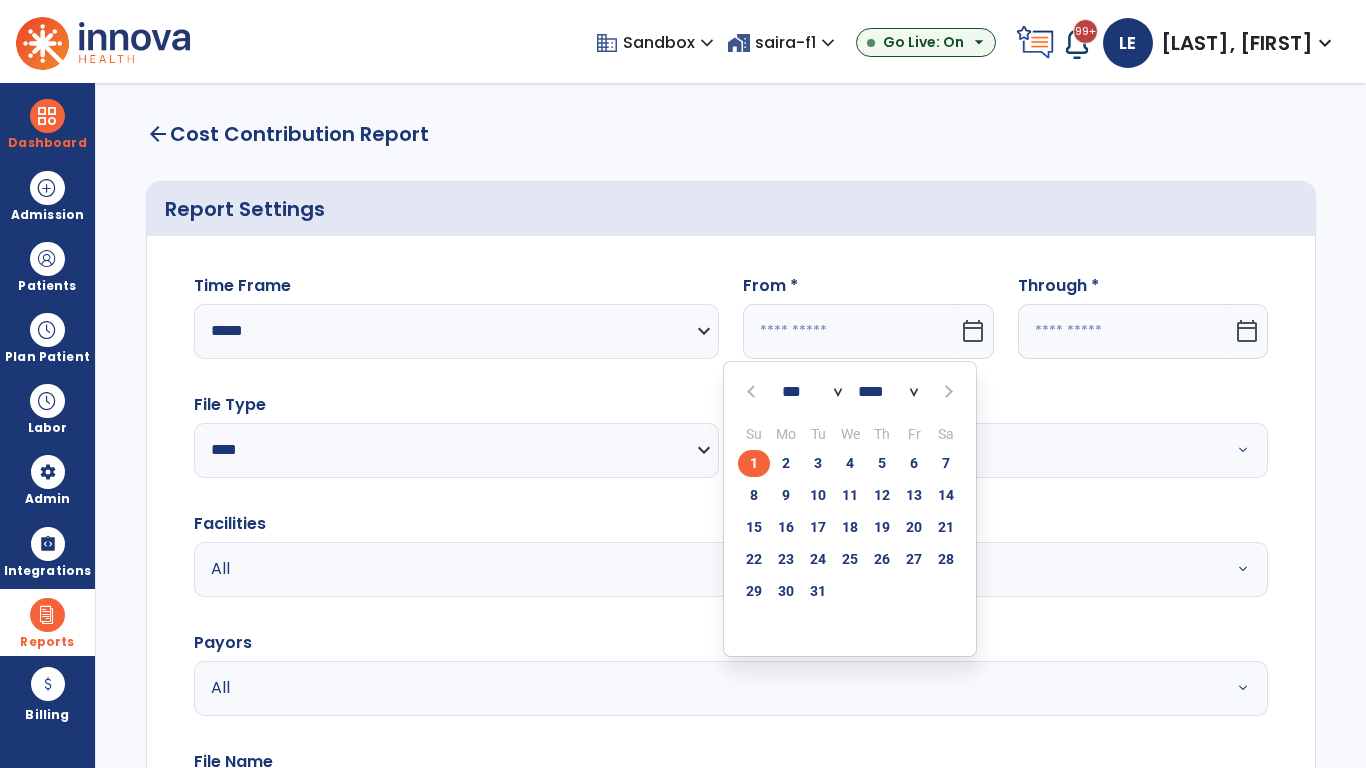 type on "**********" 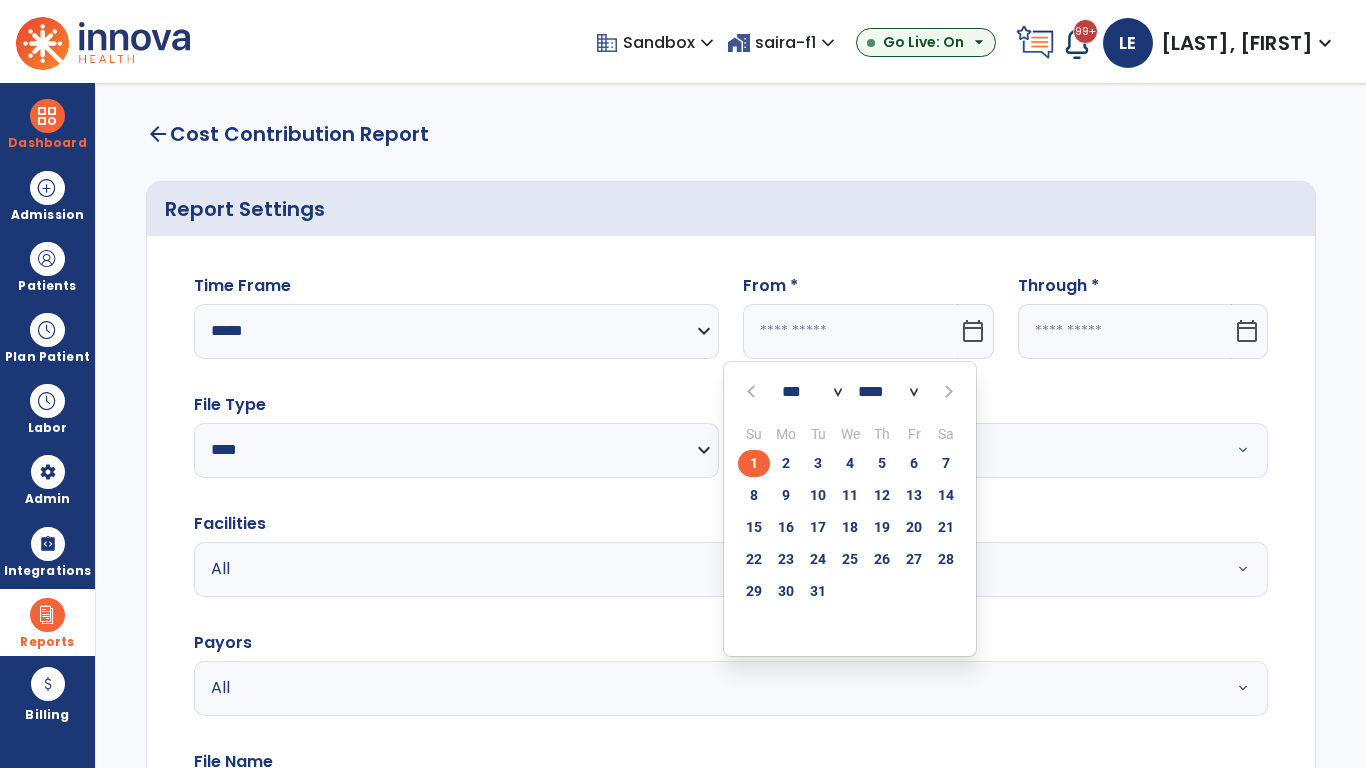 type on "*********" 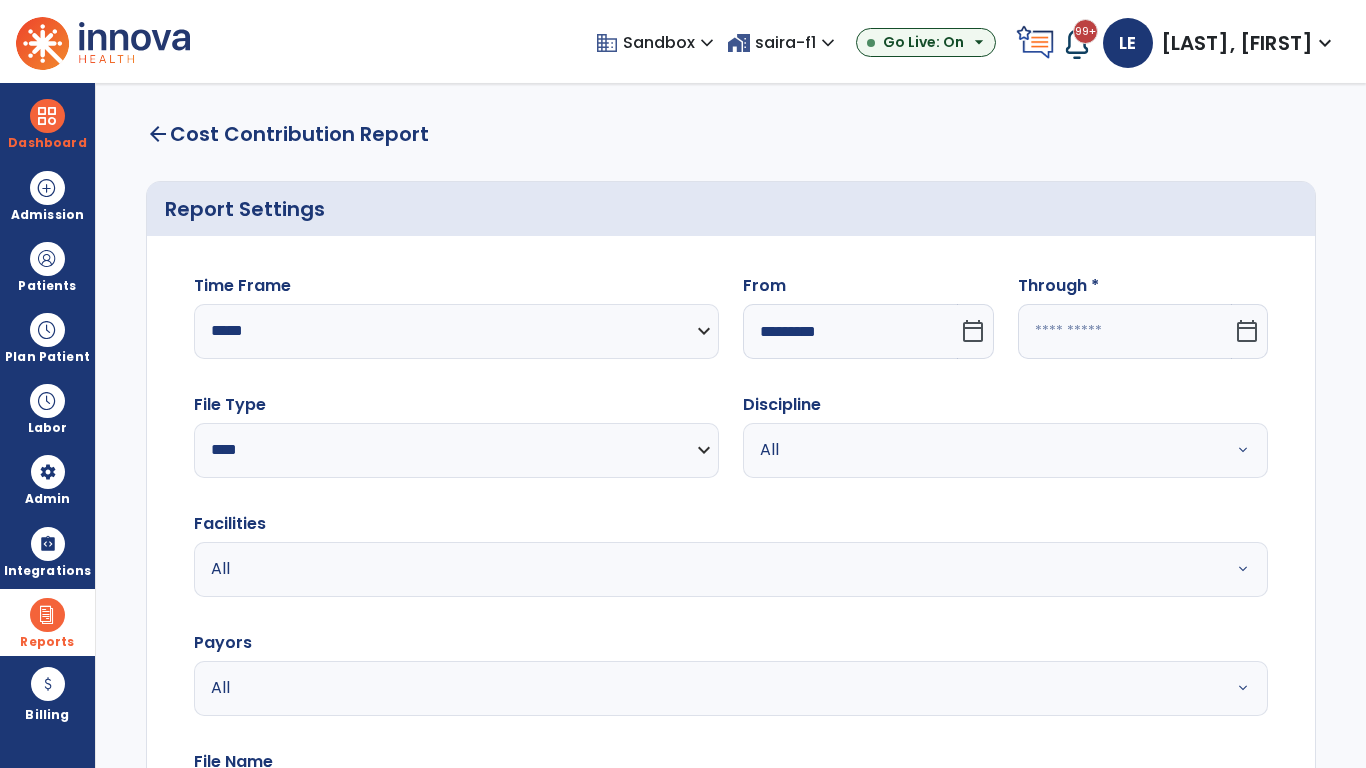 click 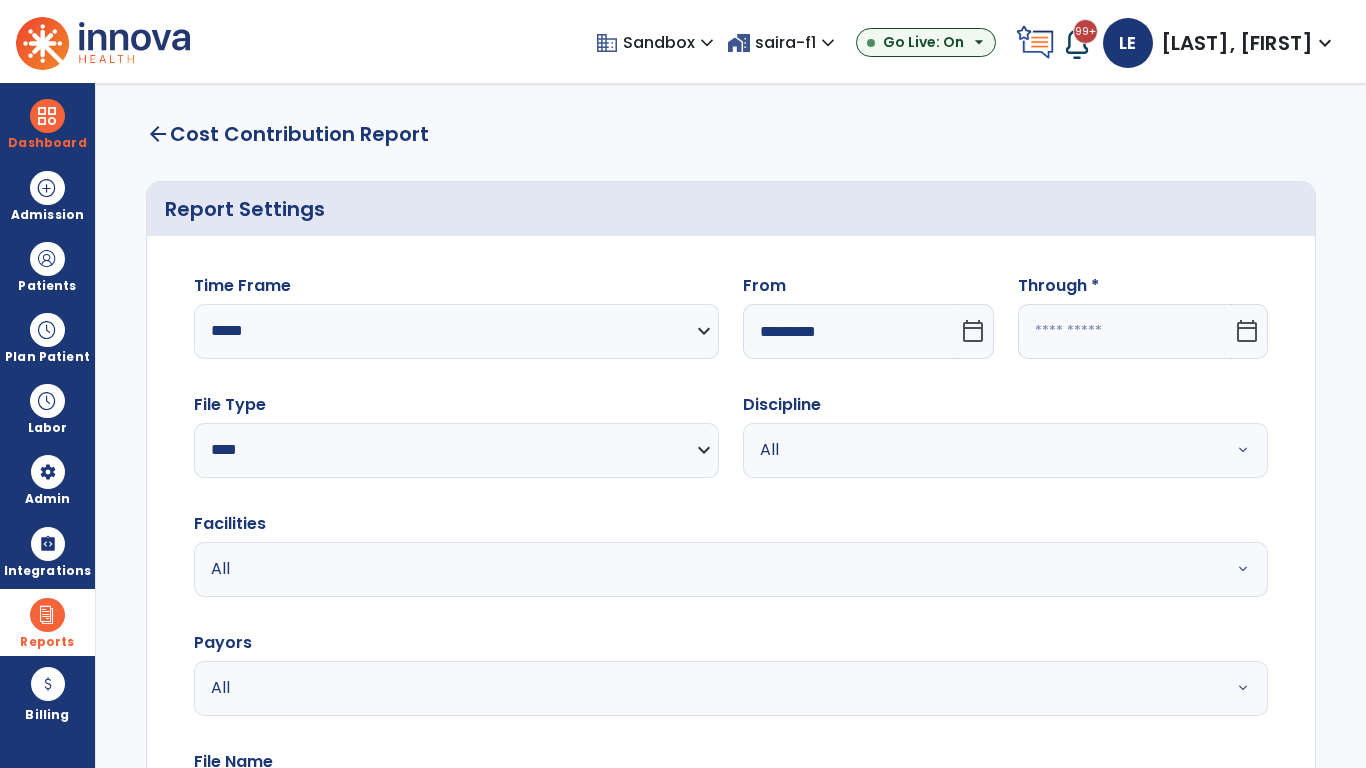 select on "*" 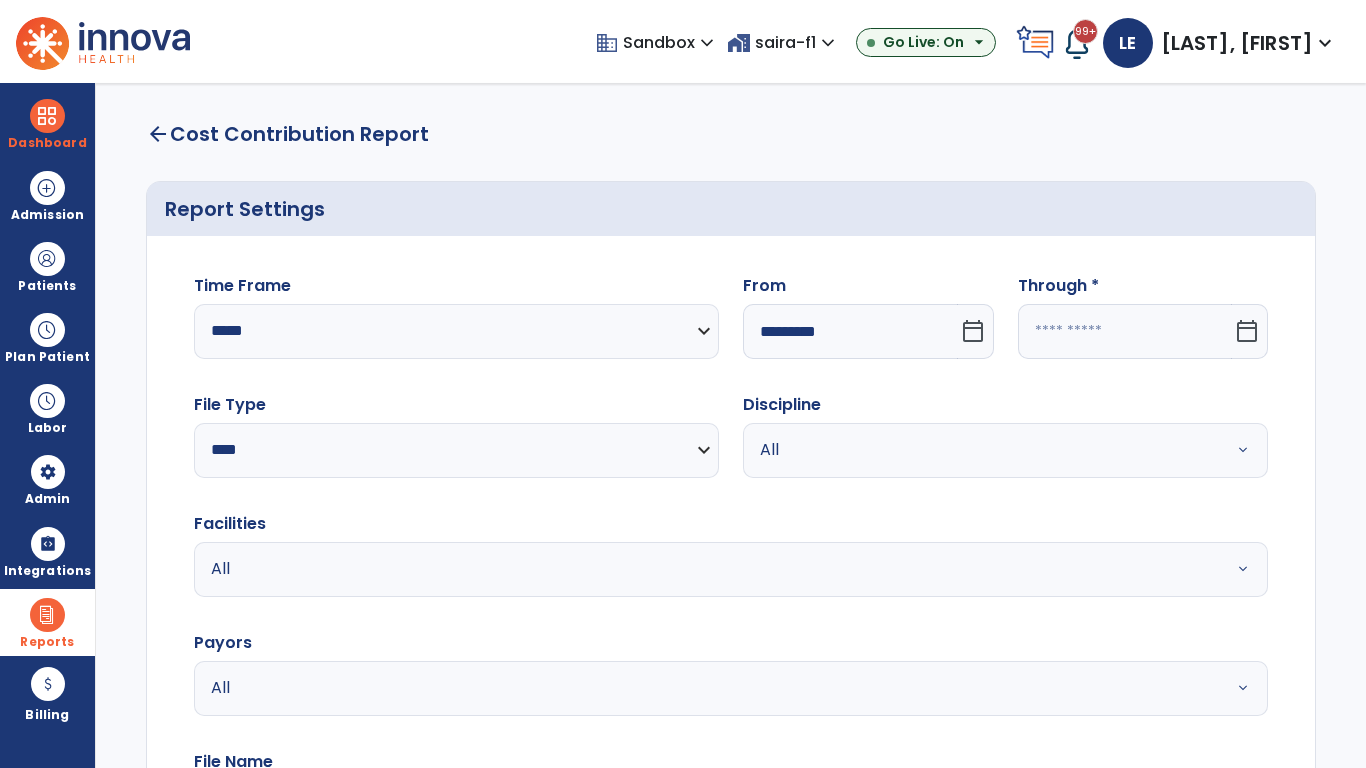 select on "****" 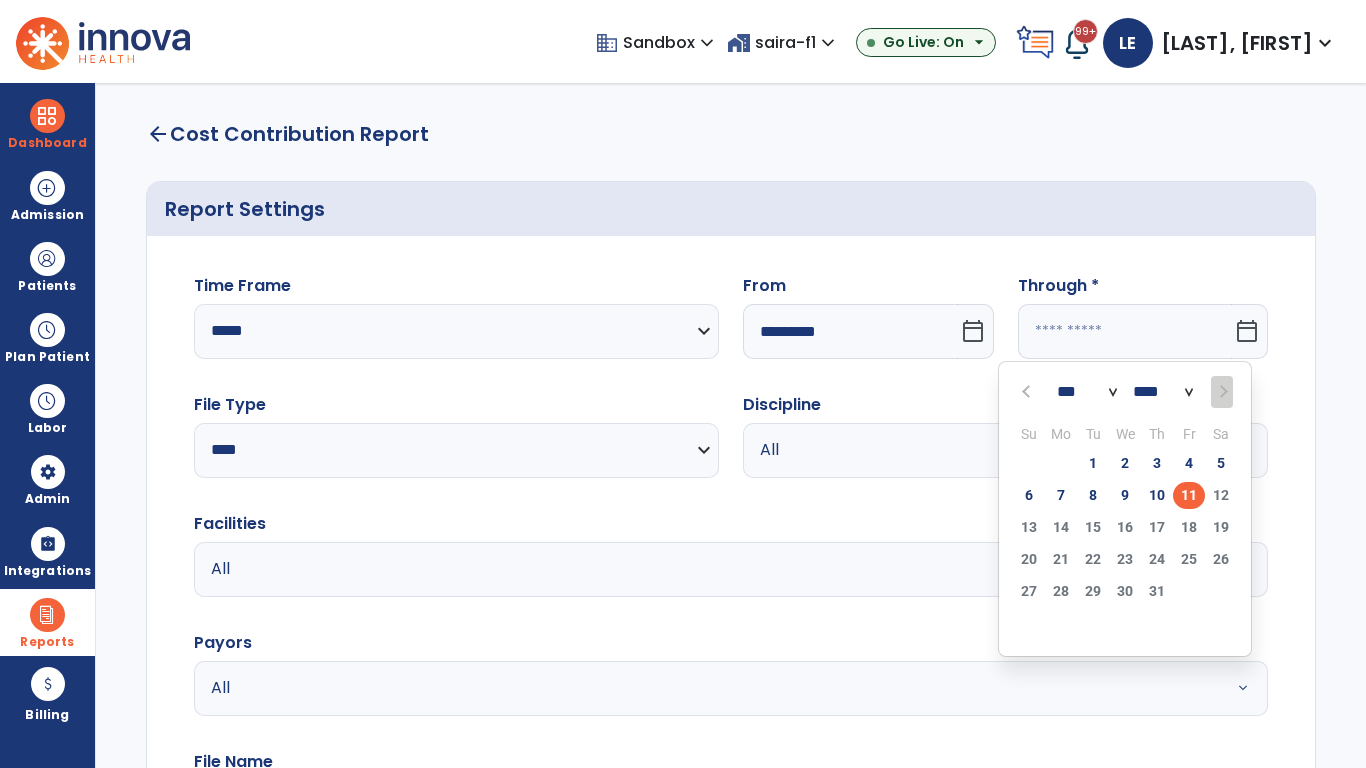 select on "*" 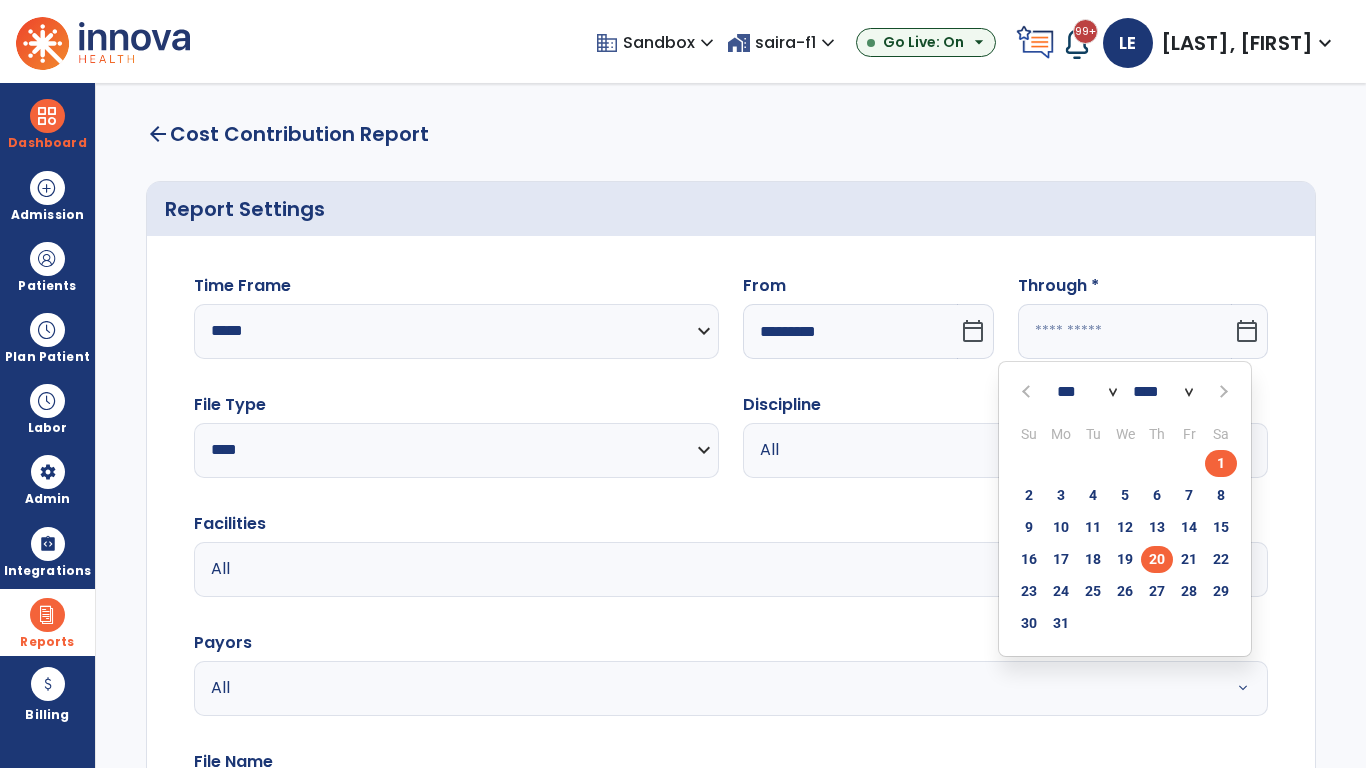 click on "20" 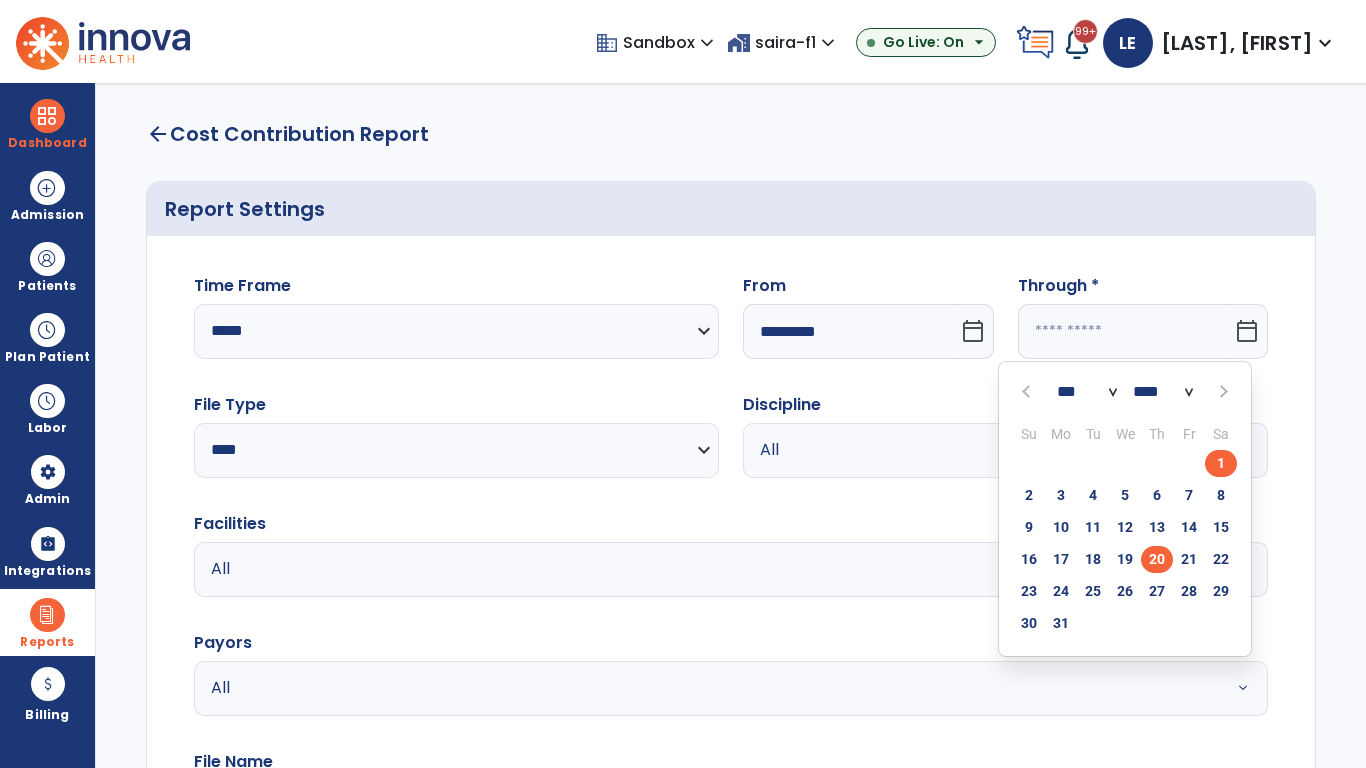 type on "**********" 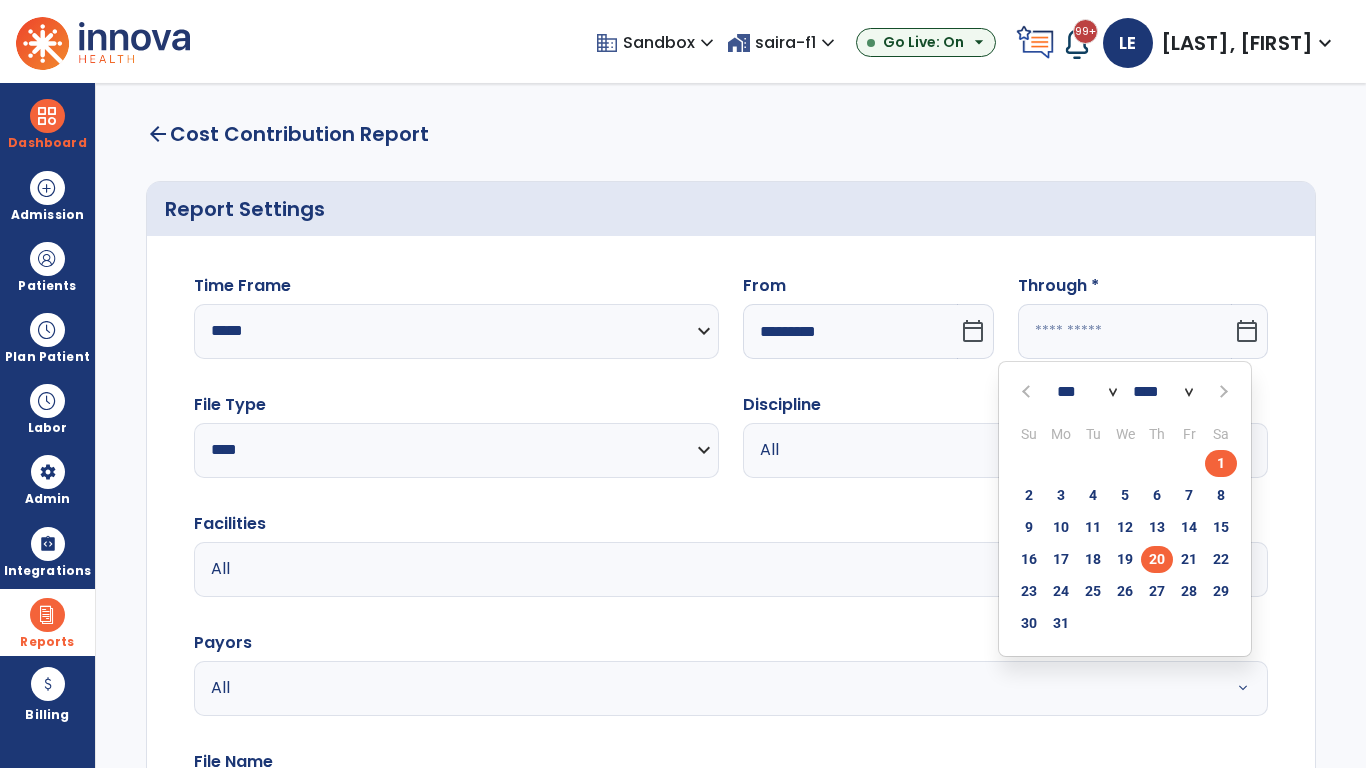 type on "*********" 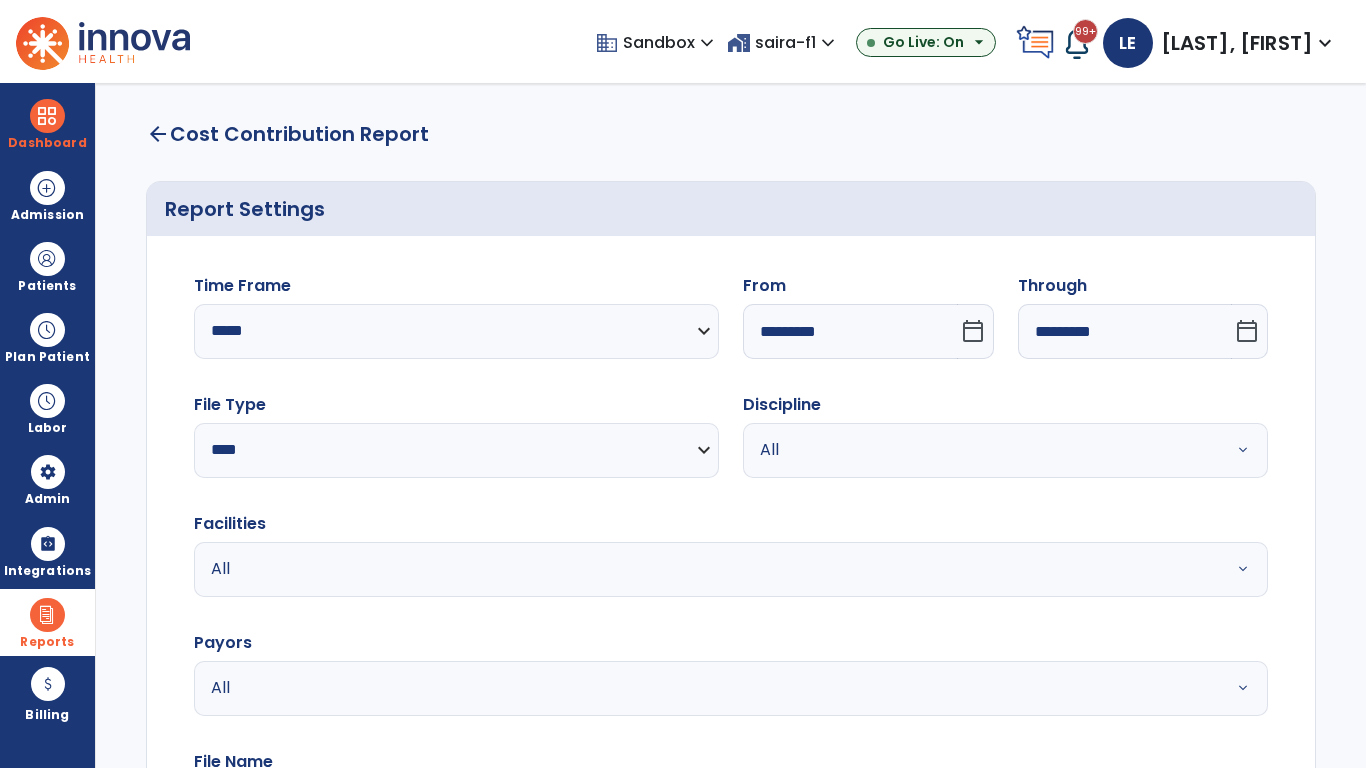 click on "All" at bounding box center (981, 450) 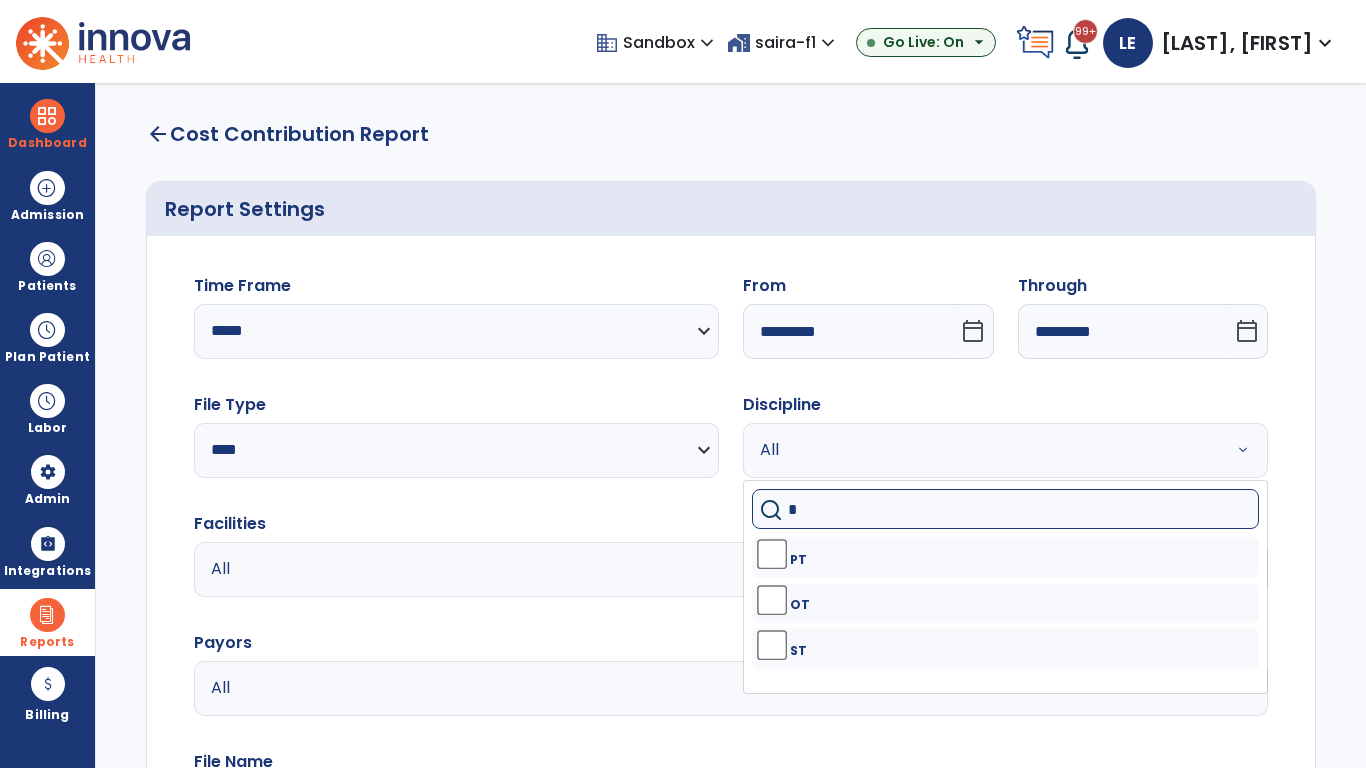 type on "**" 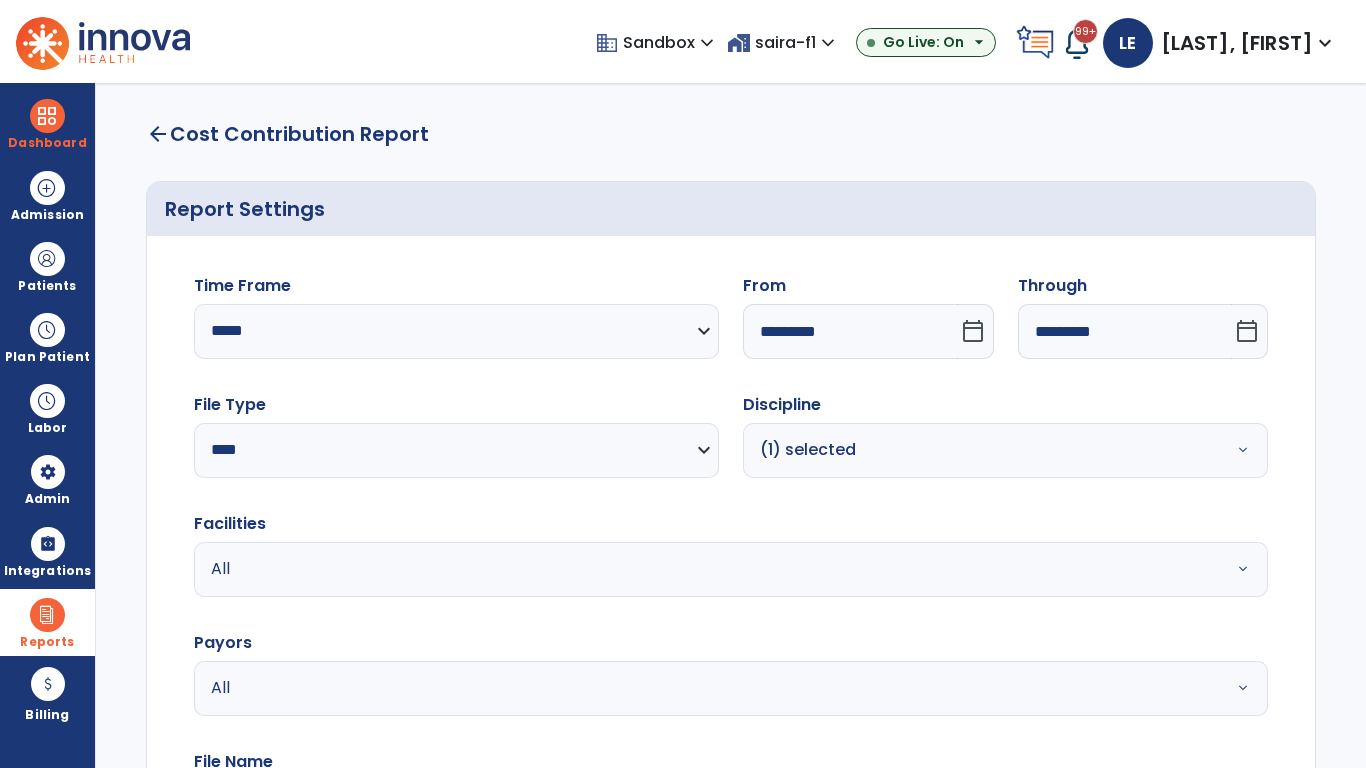 scroll, scrollTop: 51, scrollLeft: 0, axis: vertical 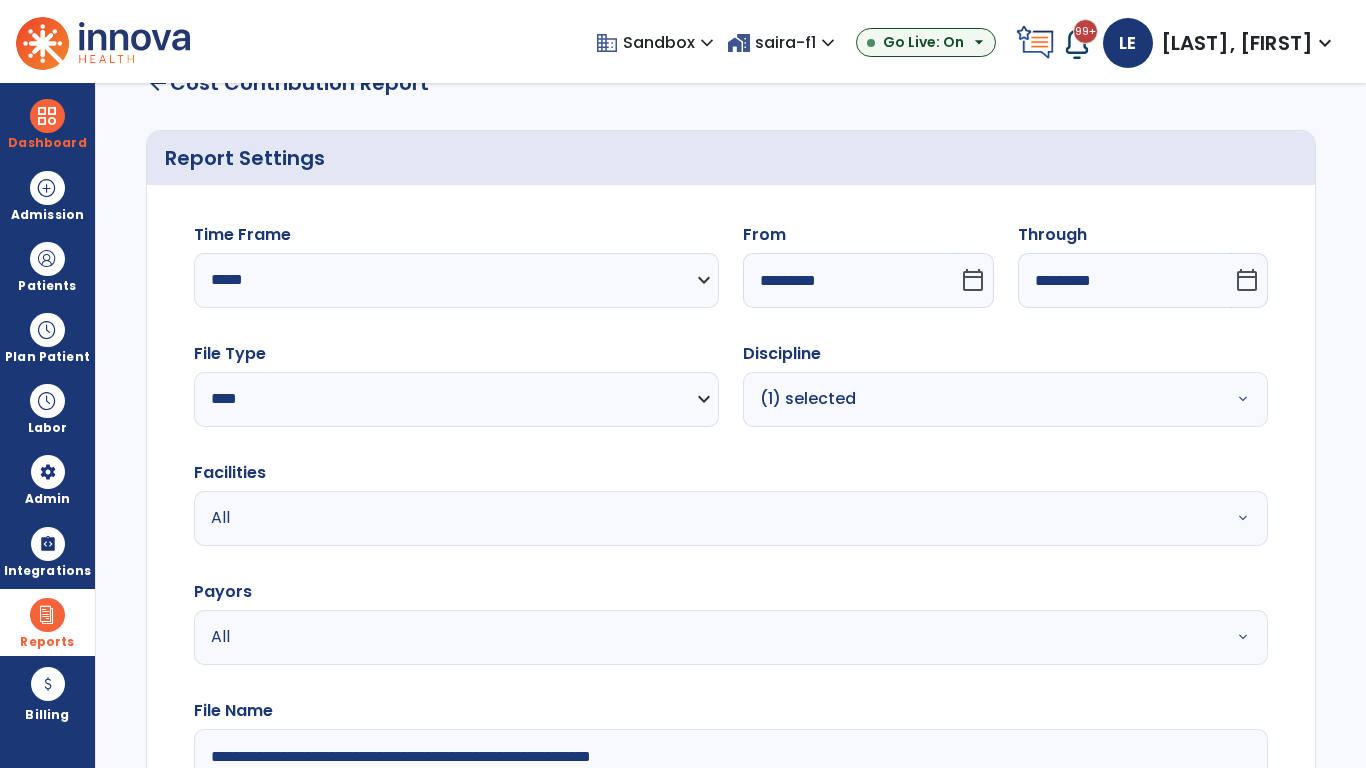 type on "**********" 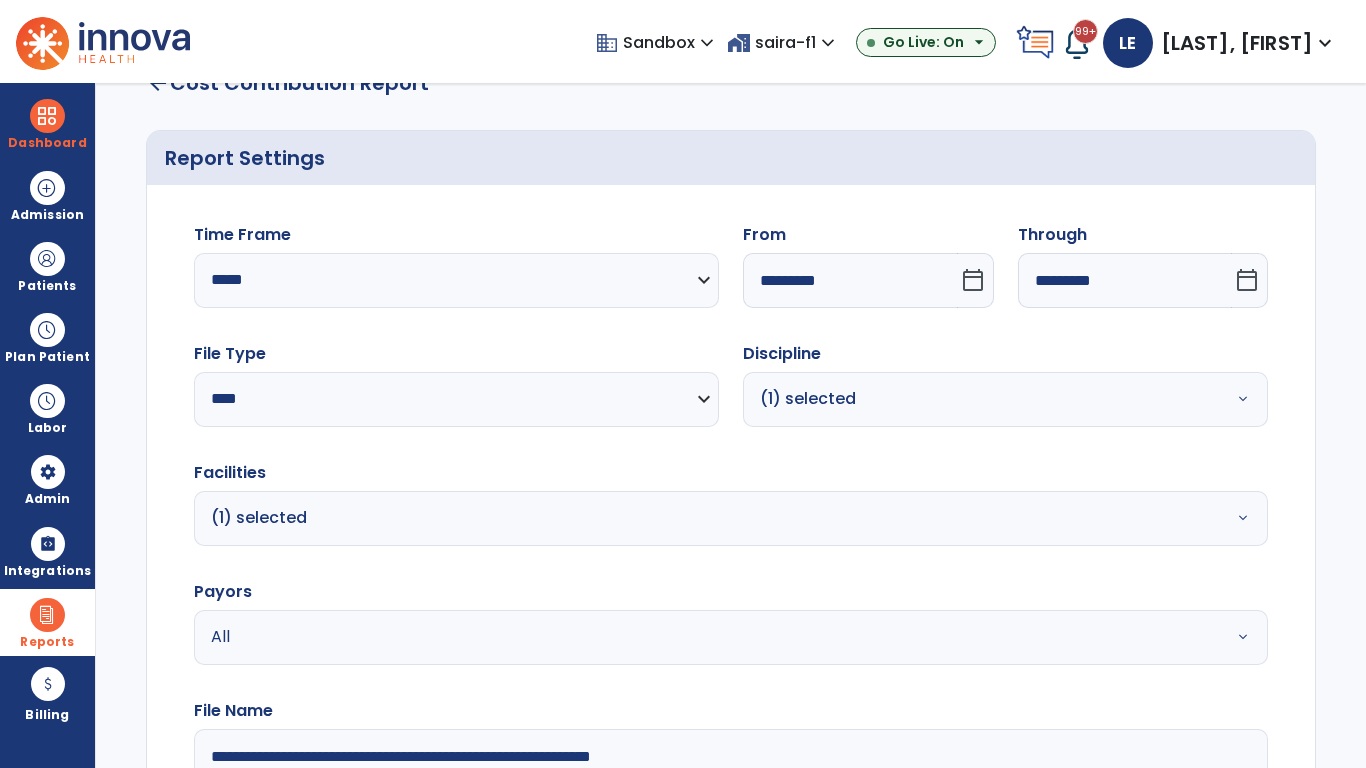 click on "All" at bounding box center (679, 637) 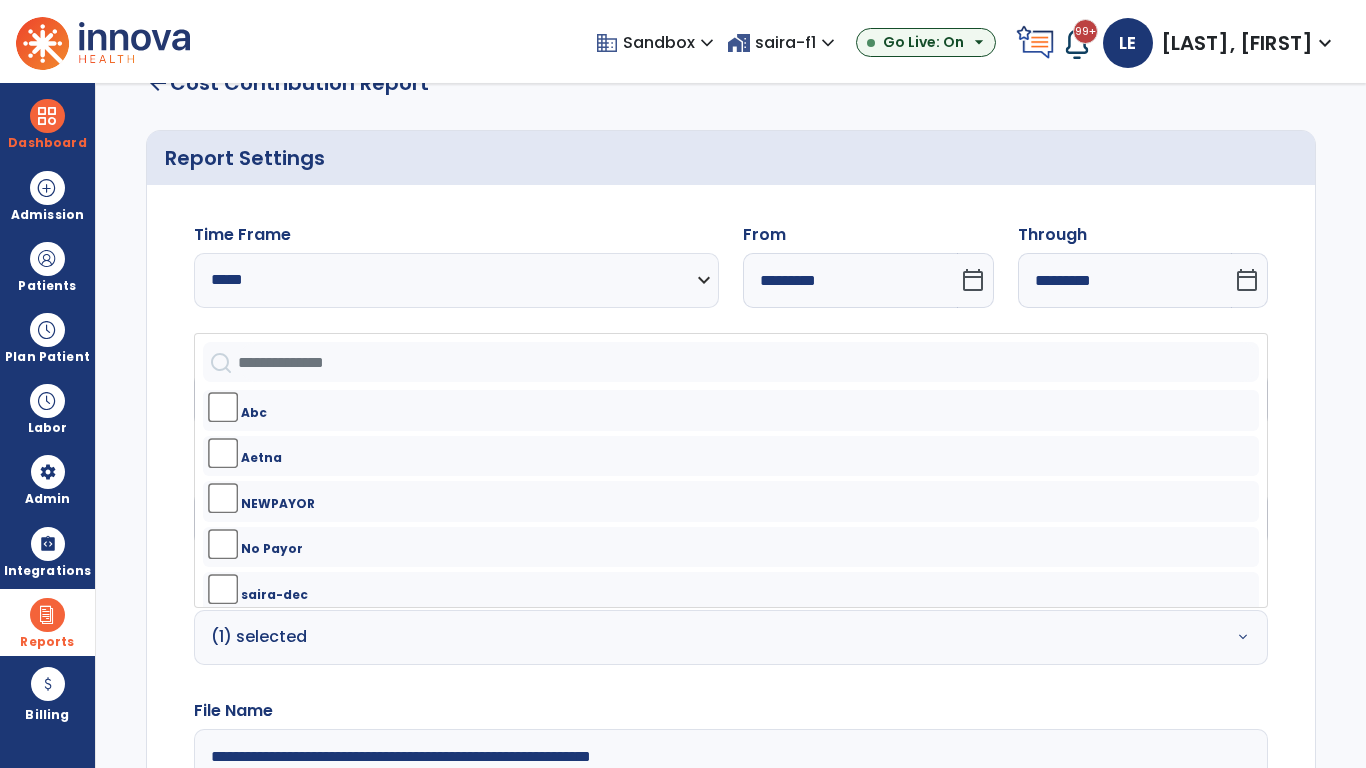 click on "Generate Report" 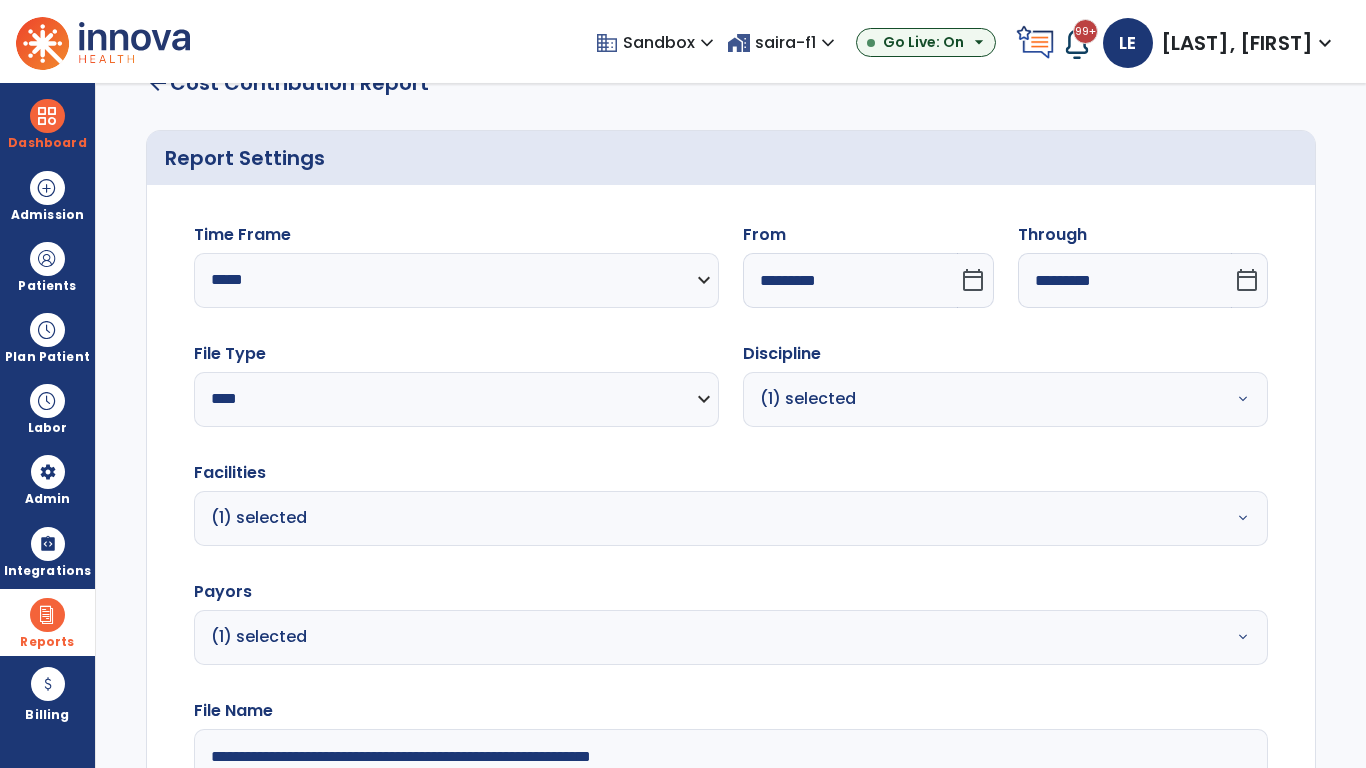 scroll, scrollTop: 264, scrollLeft: 0, axis: vertical 